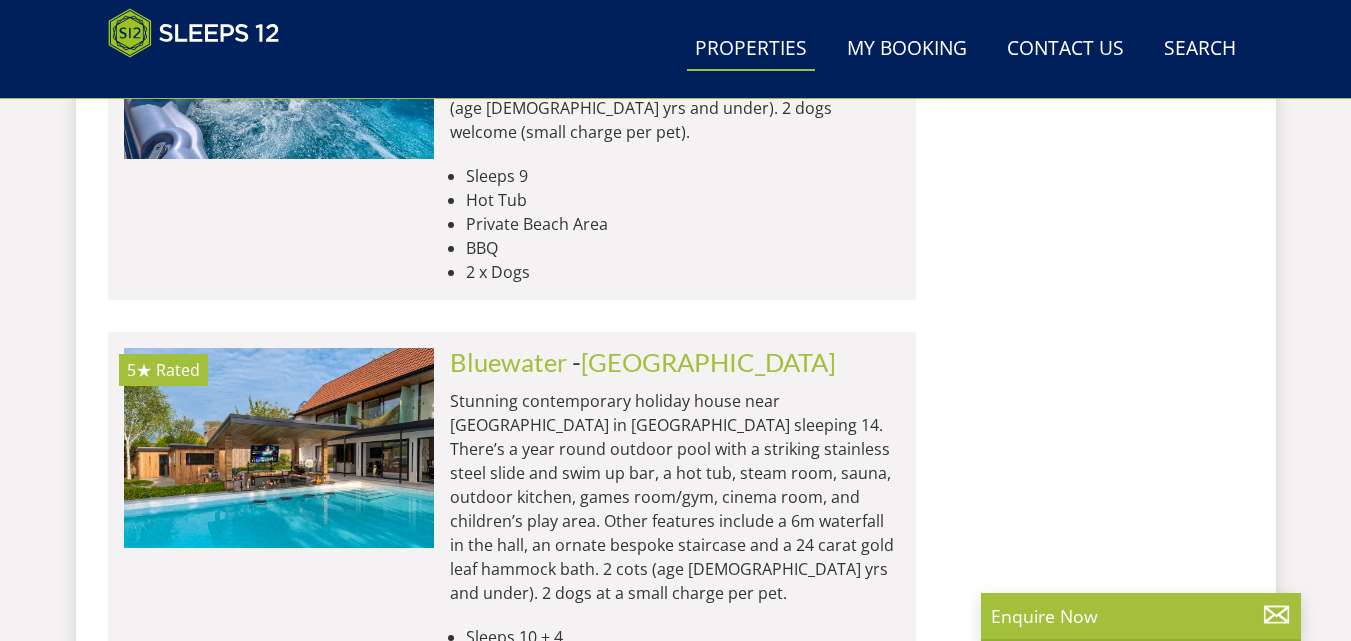 scroll, scrollTop: 8669, scrollLeft: 0, axis: vertical 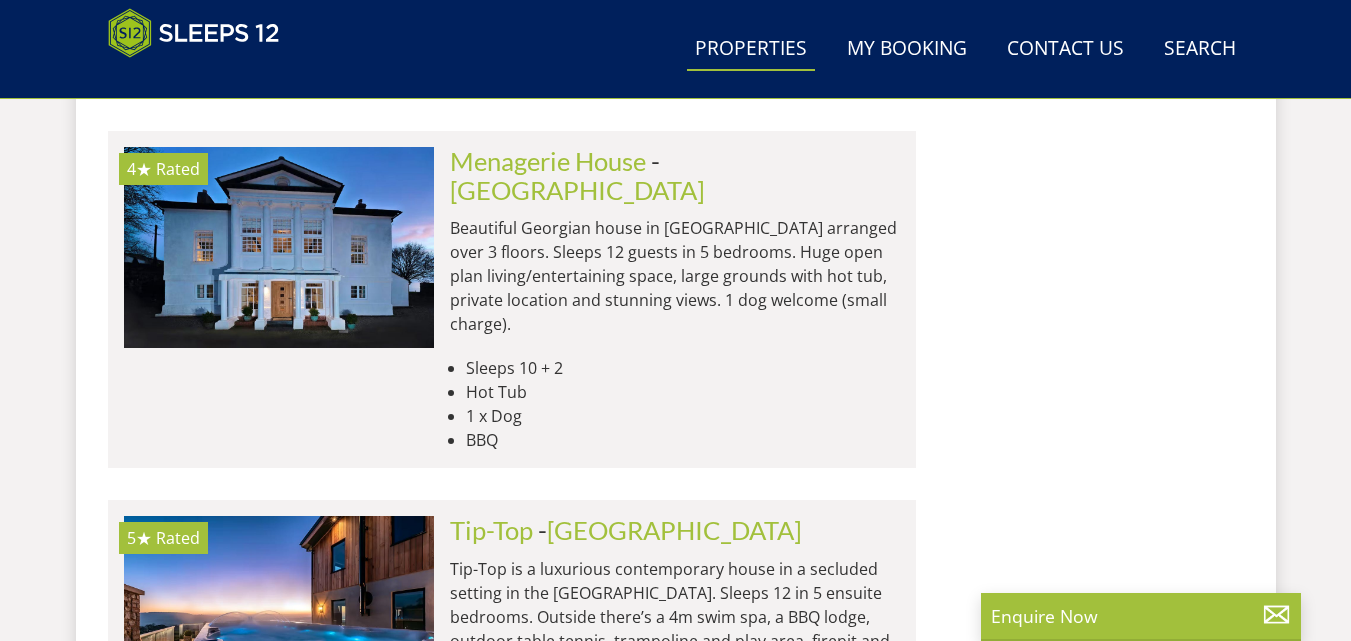 click on "Coat Barn" at bounding box center (507, 943) 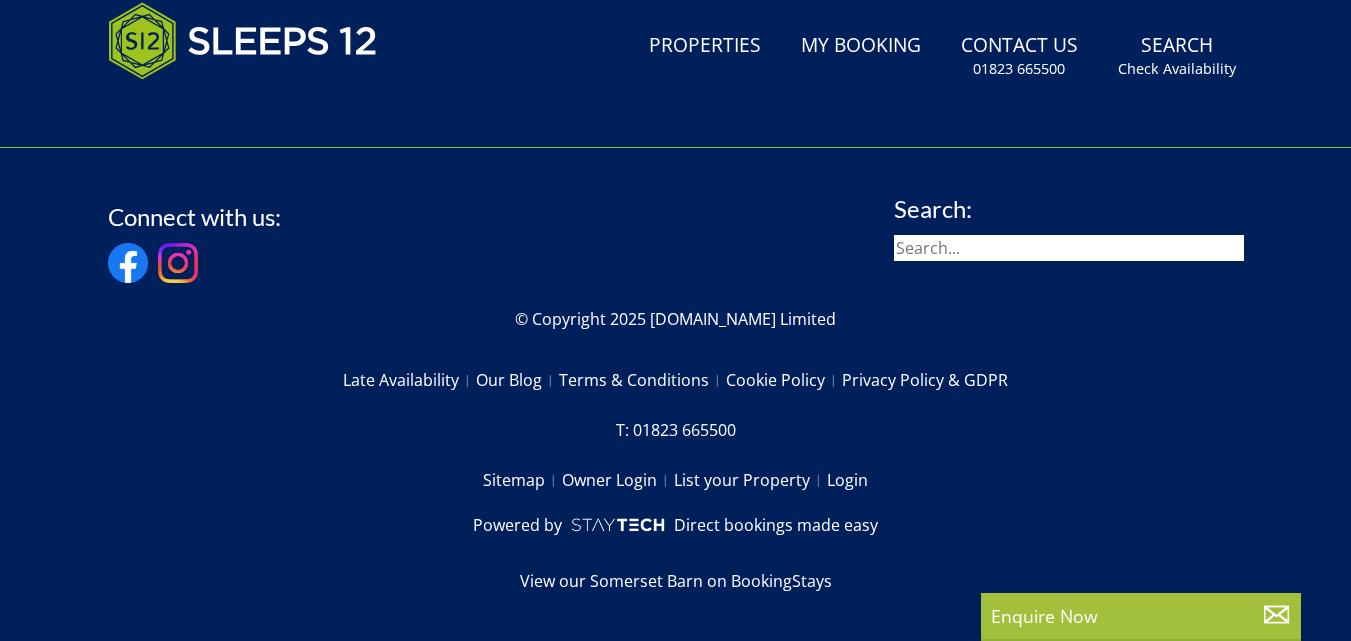 scroll, scrollTop: 0, scrollLeft: 0, axis: both 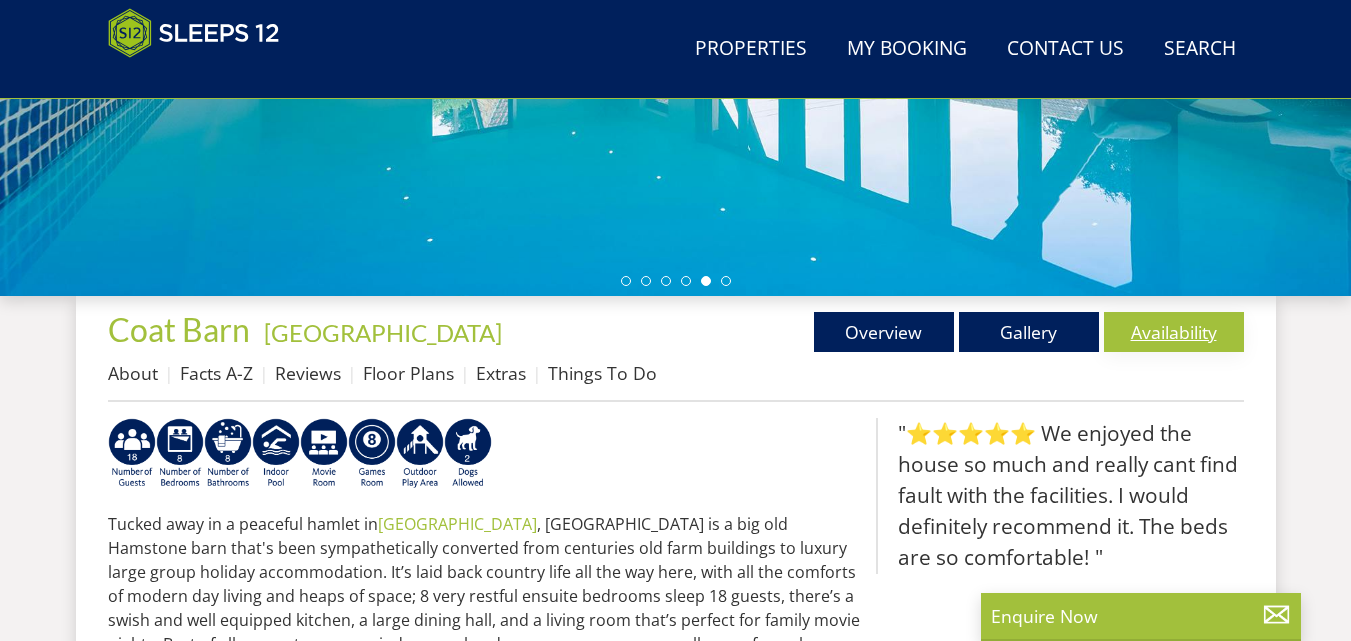 click on "Availability" at bounding box center [1174, 332] 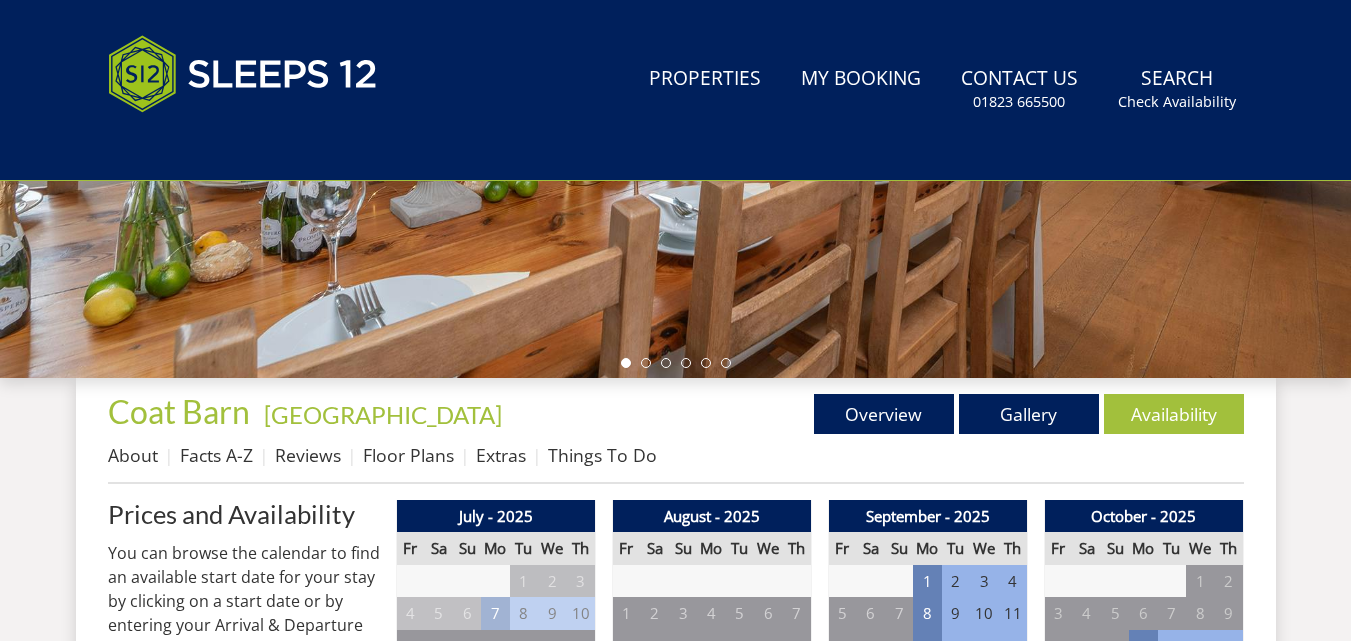scroll, scrollTop: 0, scrollLeft: 0, axis: both 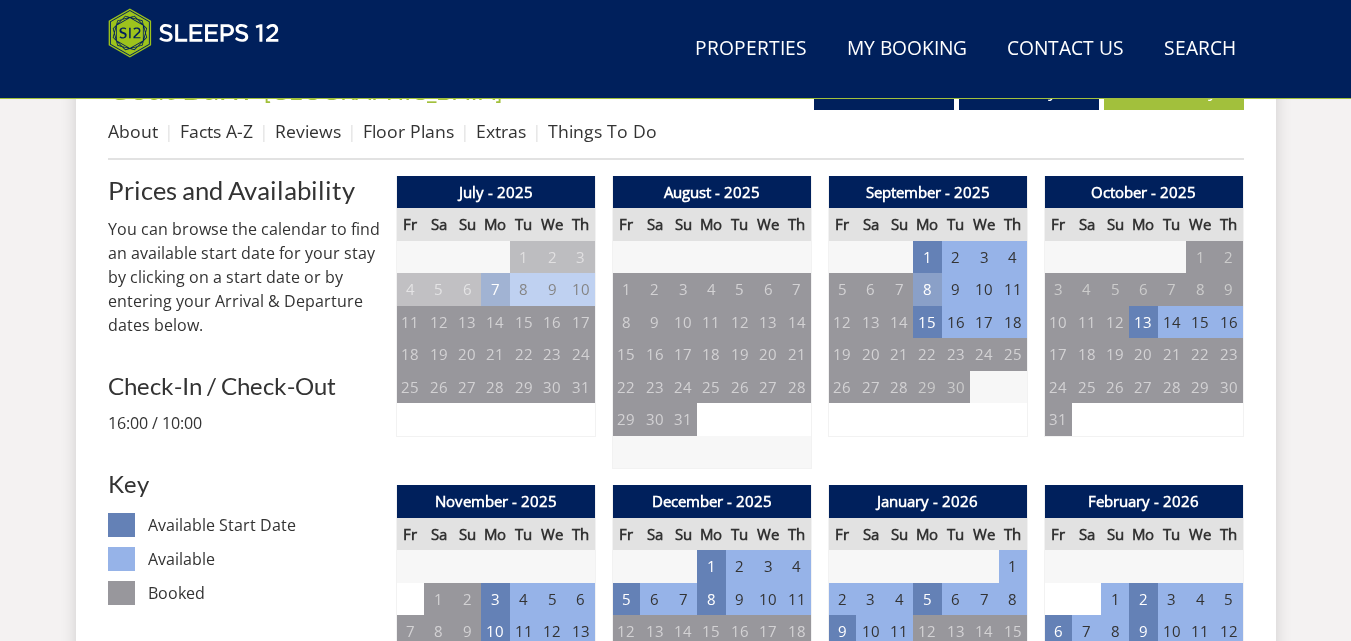 click on "8" at bounding box center (927, 289) 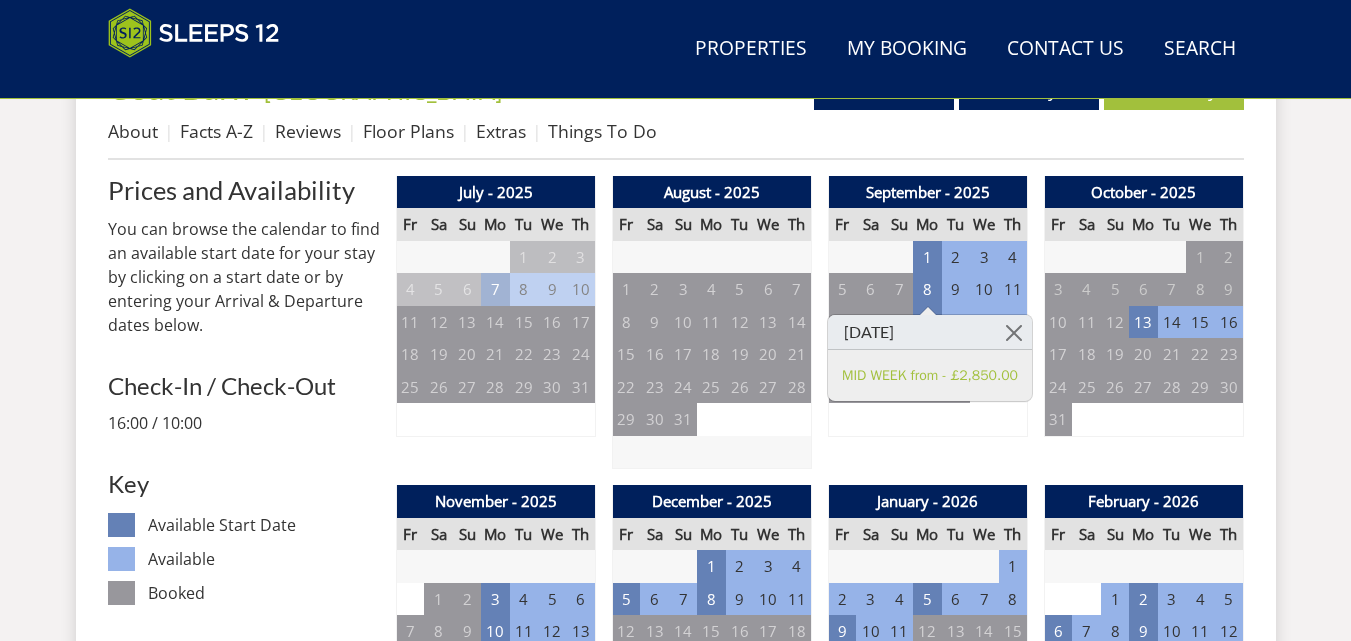 scroll, scrollTop: 547, scrollLeft: 0, axis: vertical 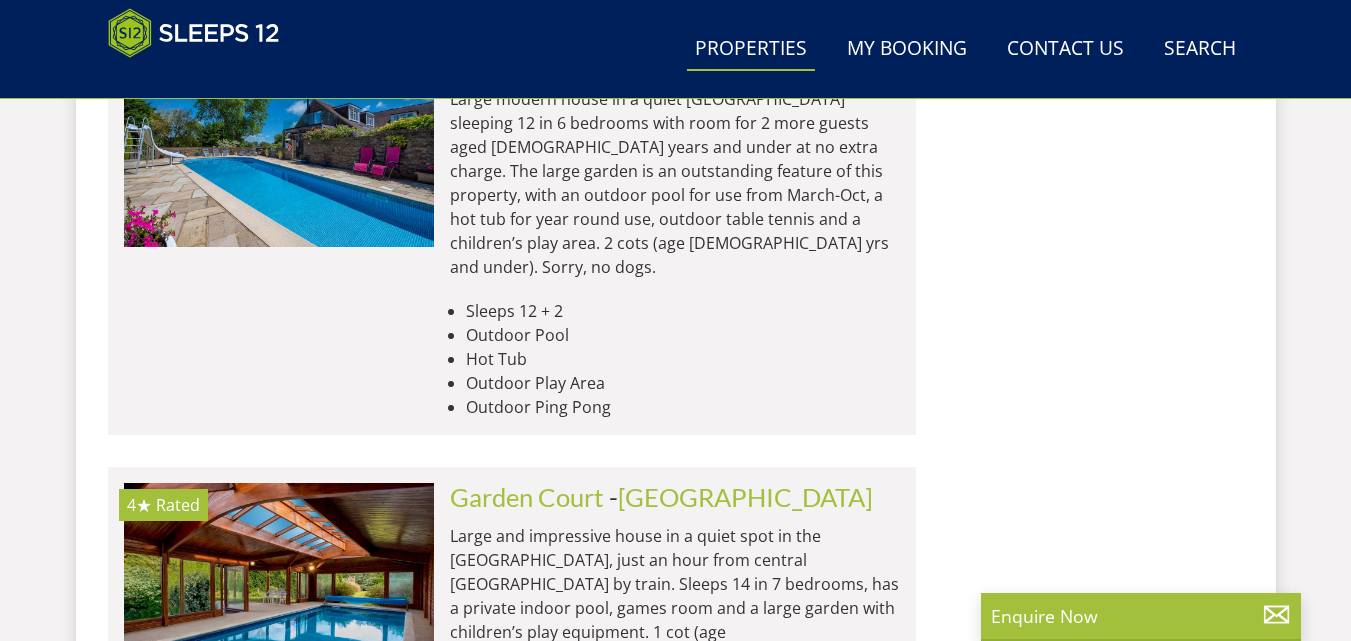 click on "Load More" at bounding box center (512, 1289) 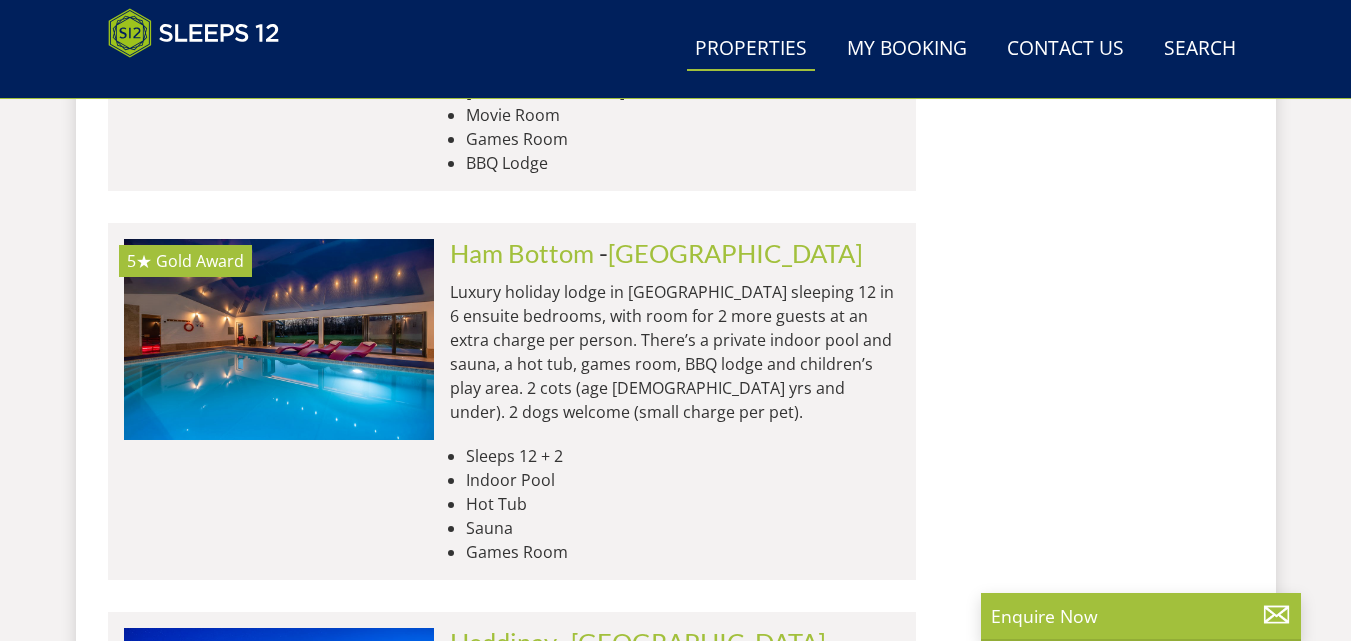 scroll, scrollTop: 20974, scrollLeft: 0, axis: vertical 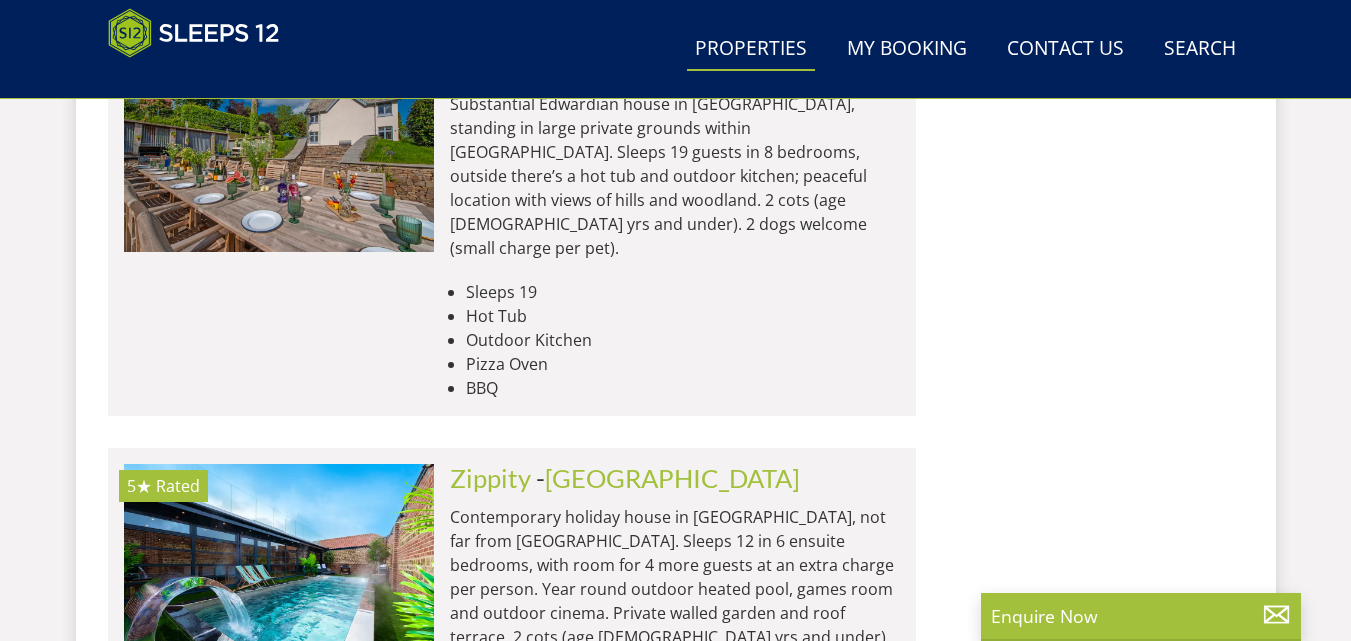 click on "Ham Bottom" at bounding box center (522, 1304) 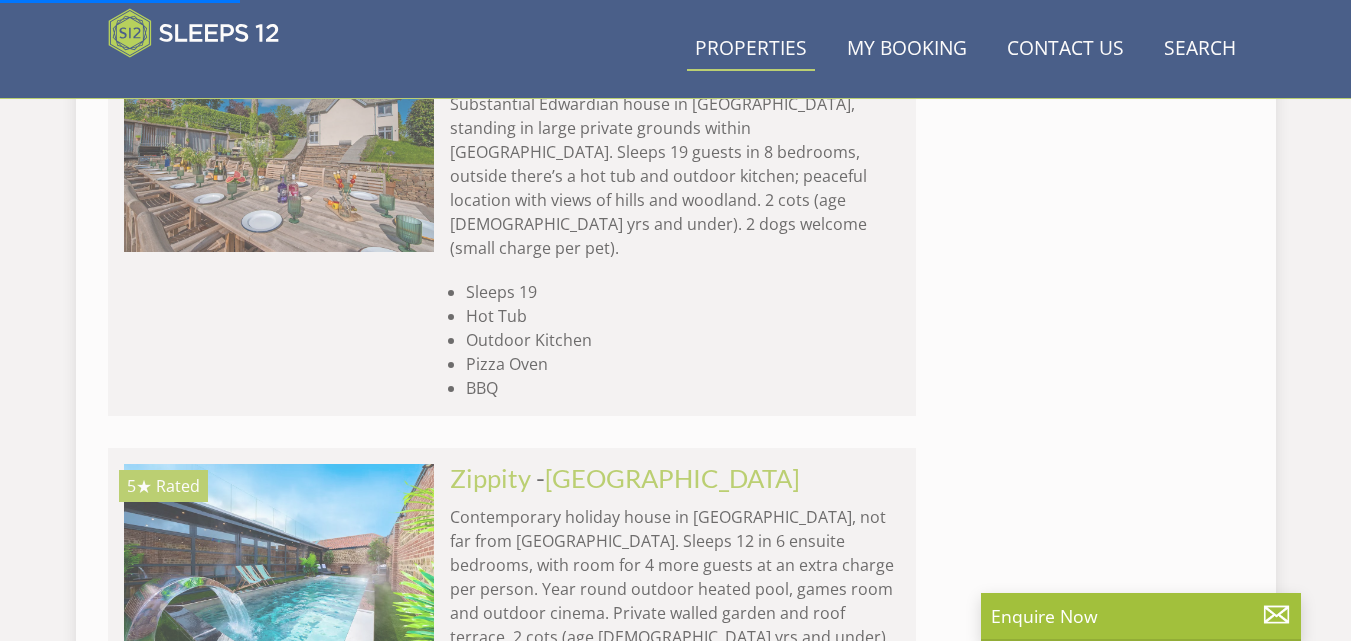 click on "Ham Bottom" at bounding box center (522, 1304) 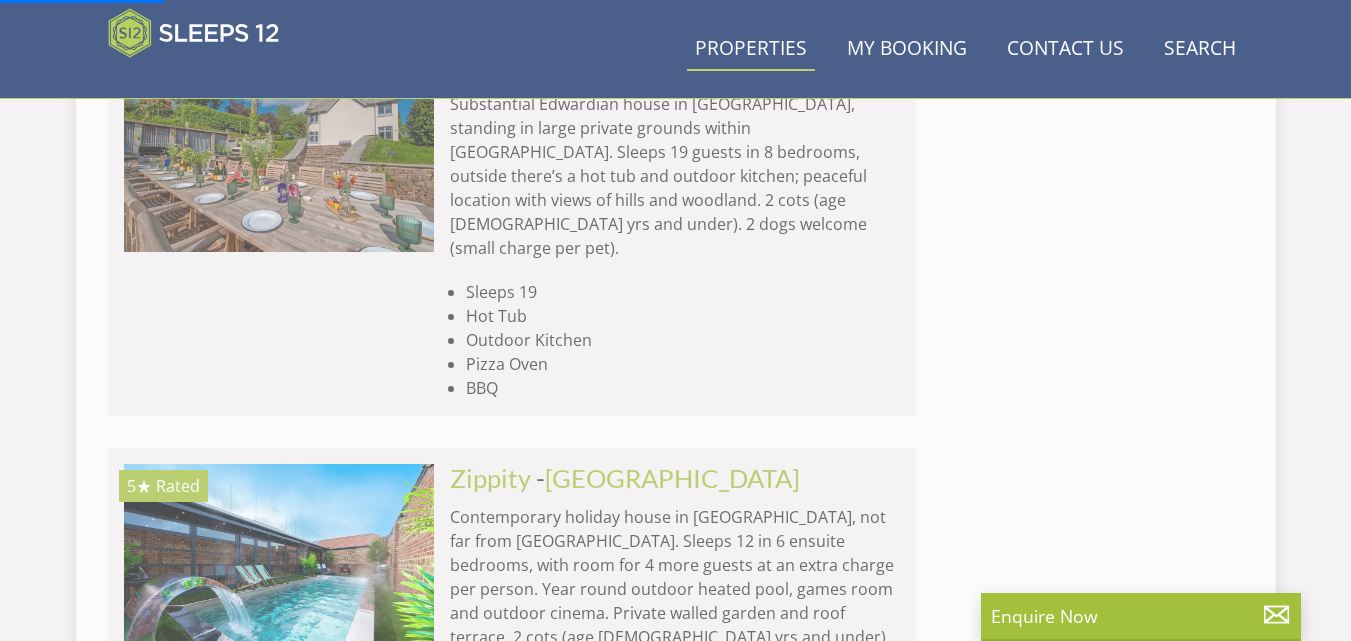 click on "Ham Bottom" at bounding box center (522, 1304) 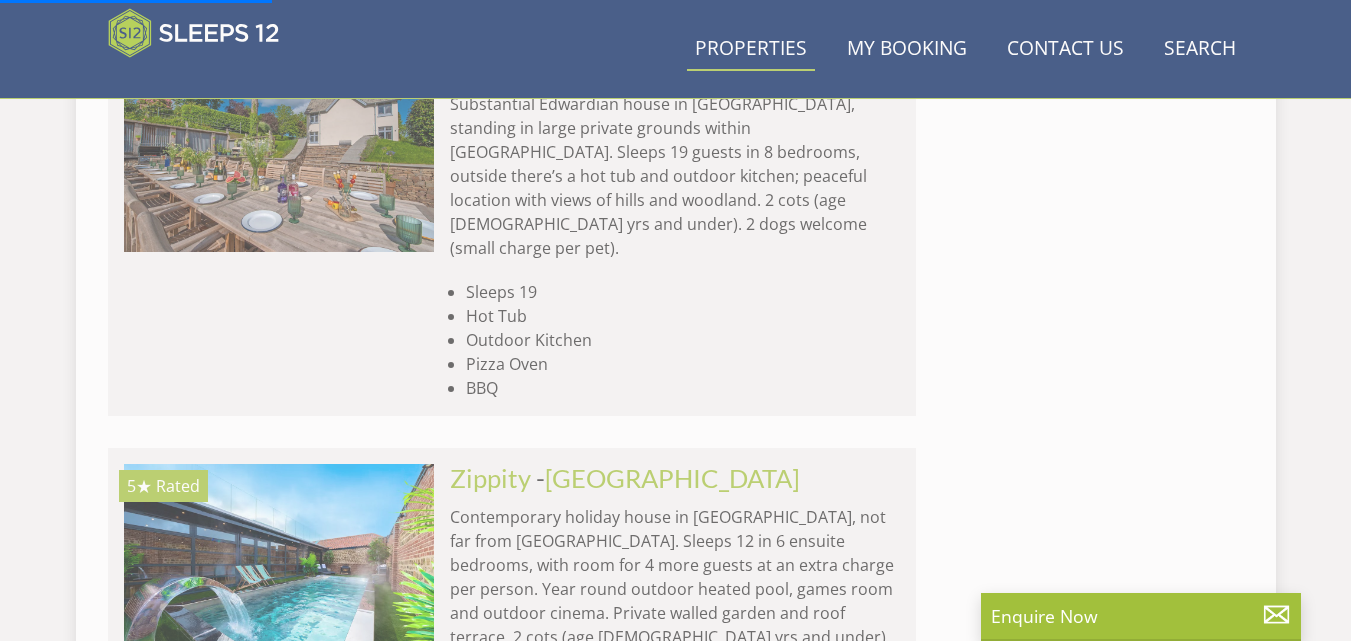 click on "Ham Bottom" at bounding box center (522, 1304) 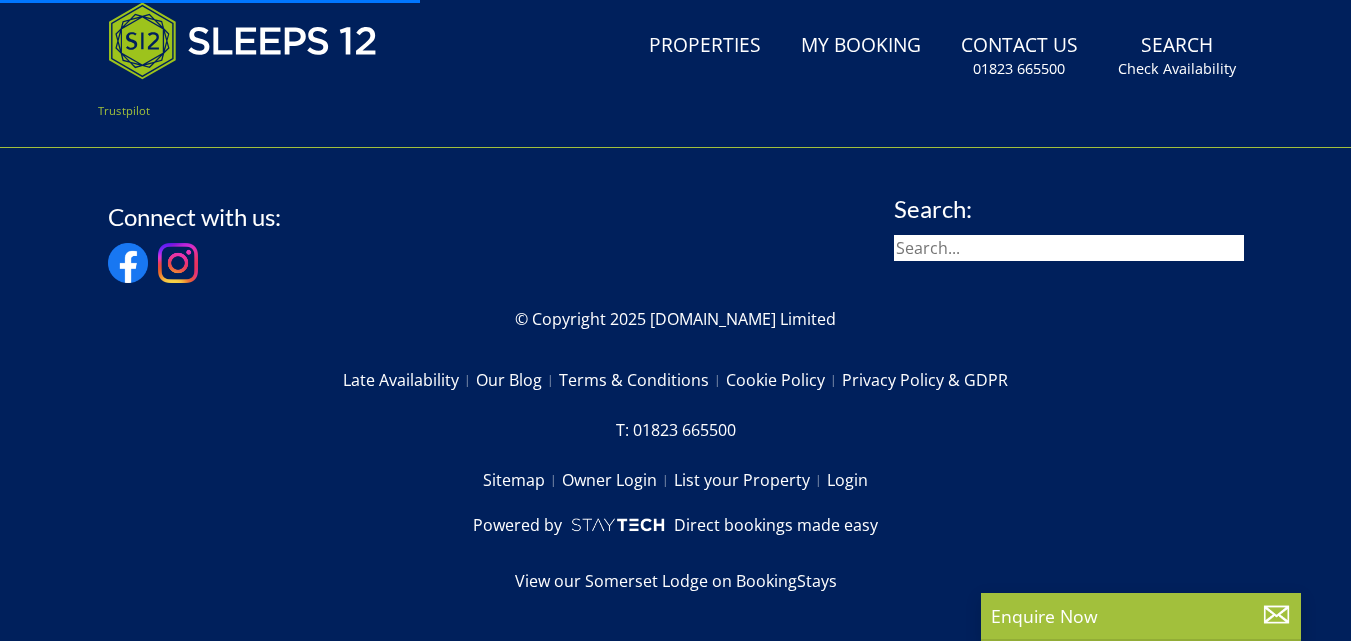 scroll, scrollTop: 0, scrollLeft: 0, axis: both 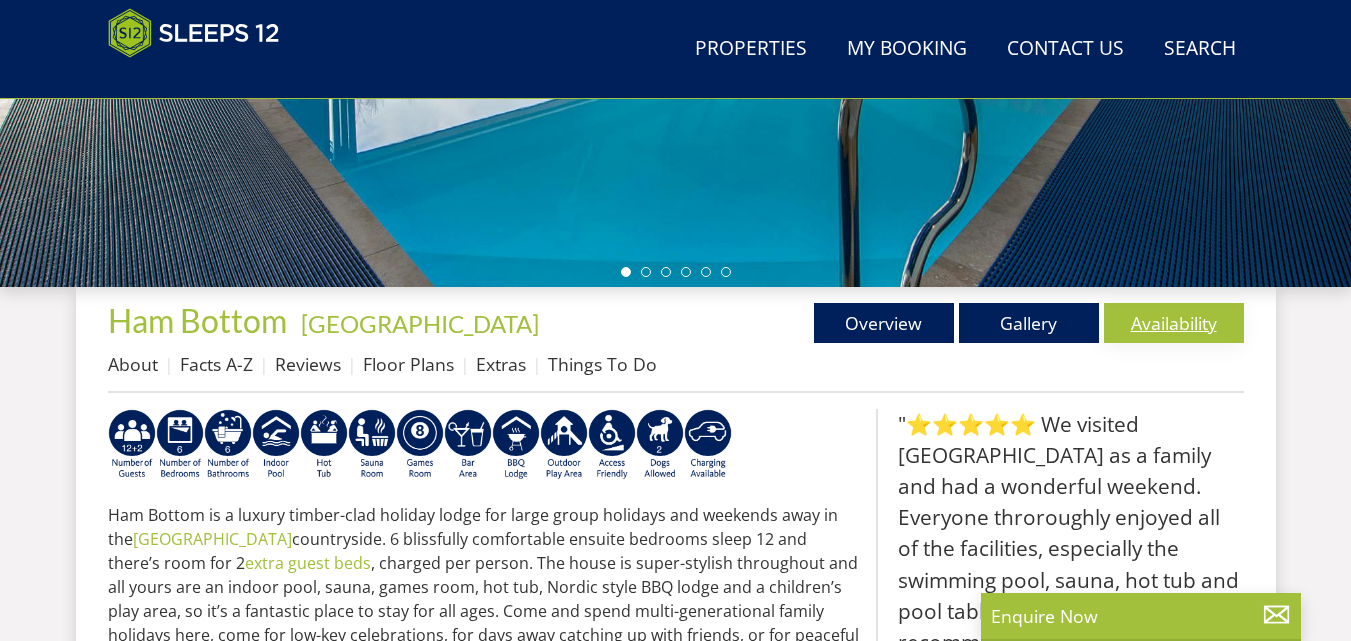 click on "Availability" at bounding box center (1174, 323) 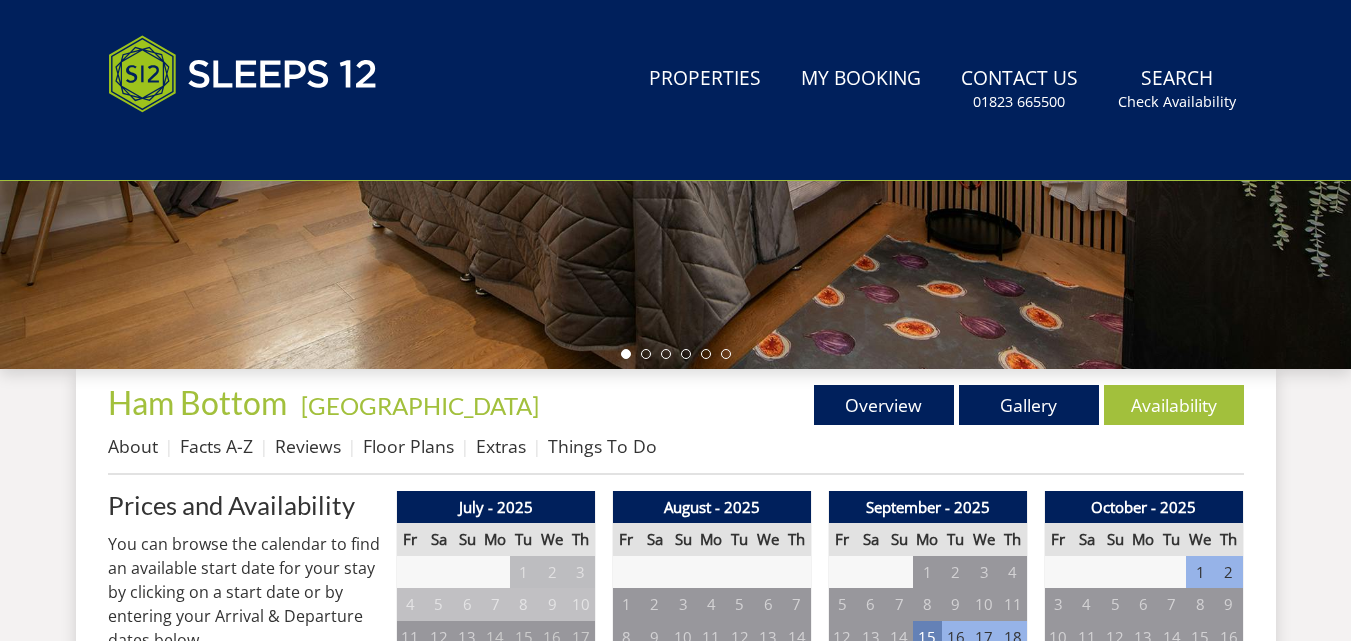 scroll, scrollTop: 0, scrollLeft: 0, axis: both 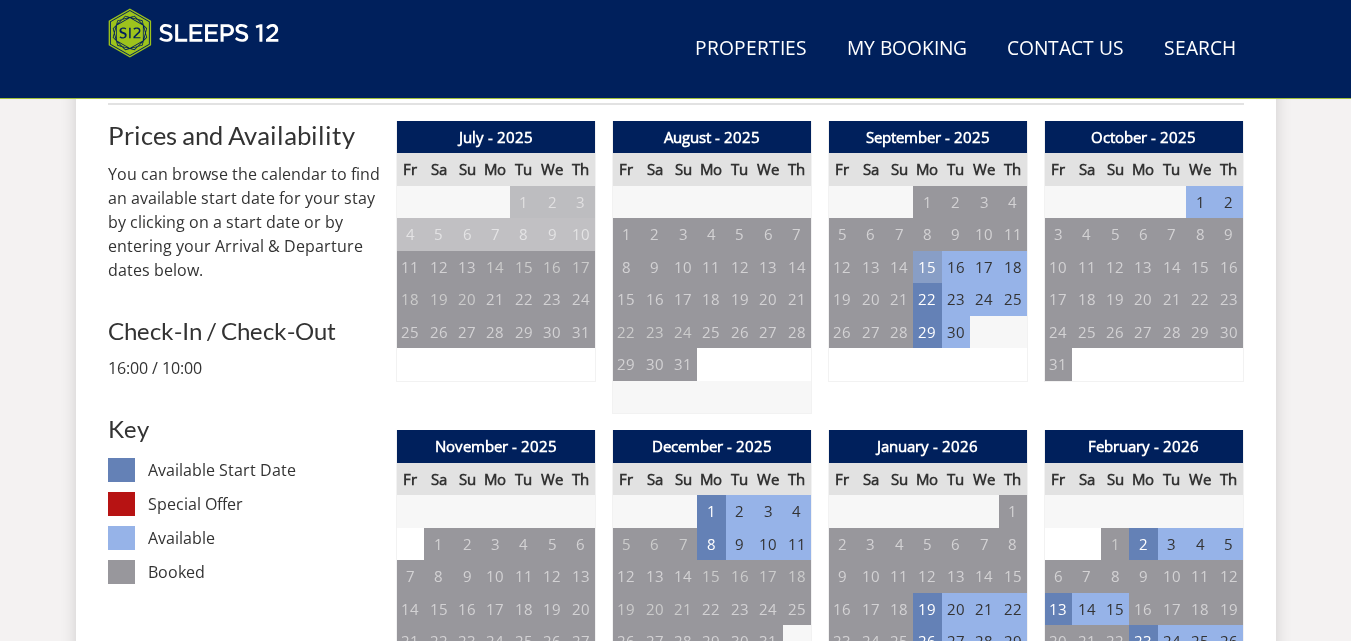 click on "15" at bounding box center (927, 267) 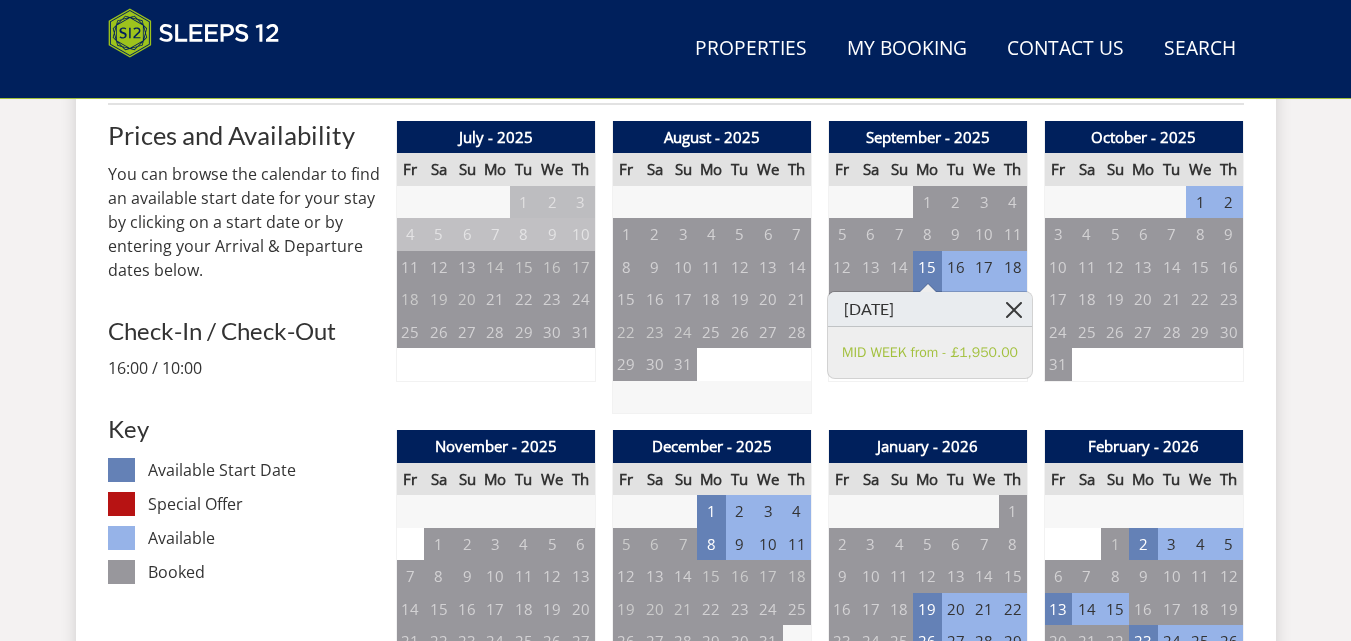 click at bounding box center (1014, 309) 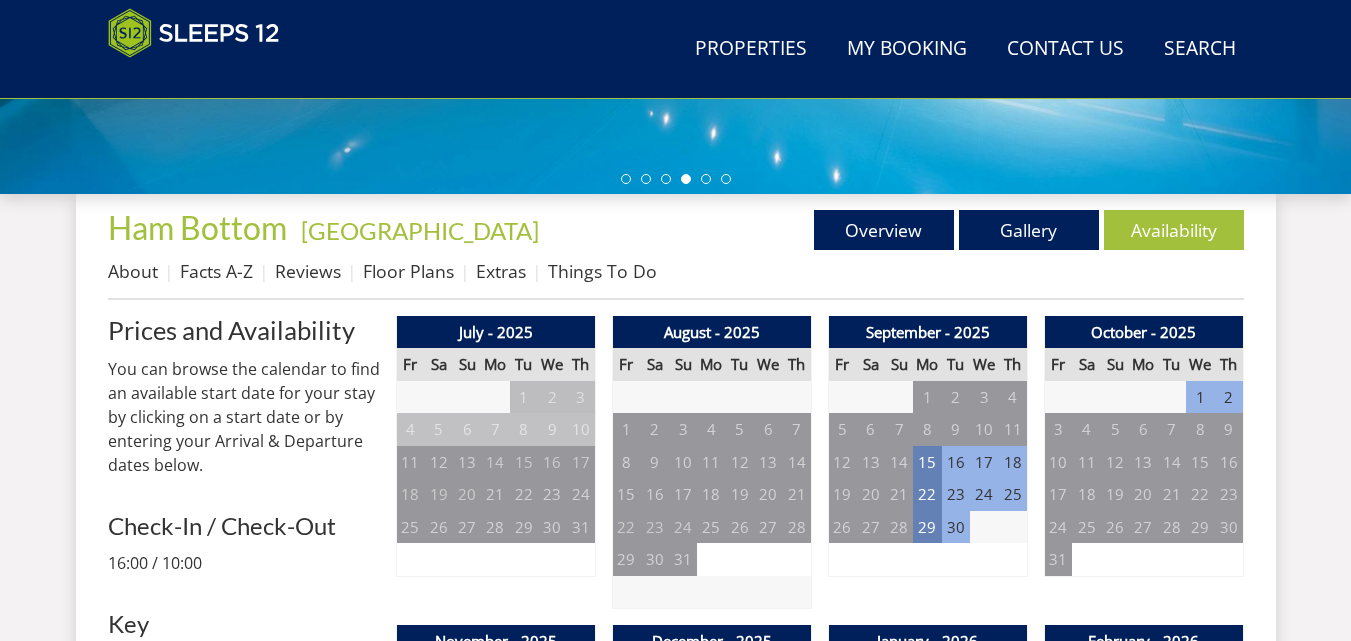 scroll, scrollTop: 626, scrollLeft: 0, axis: vertical 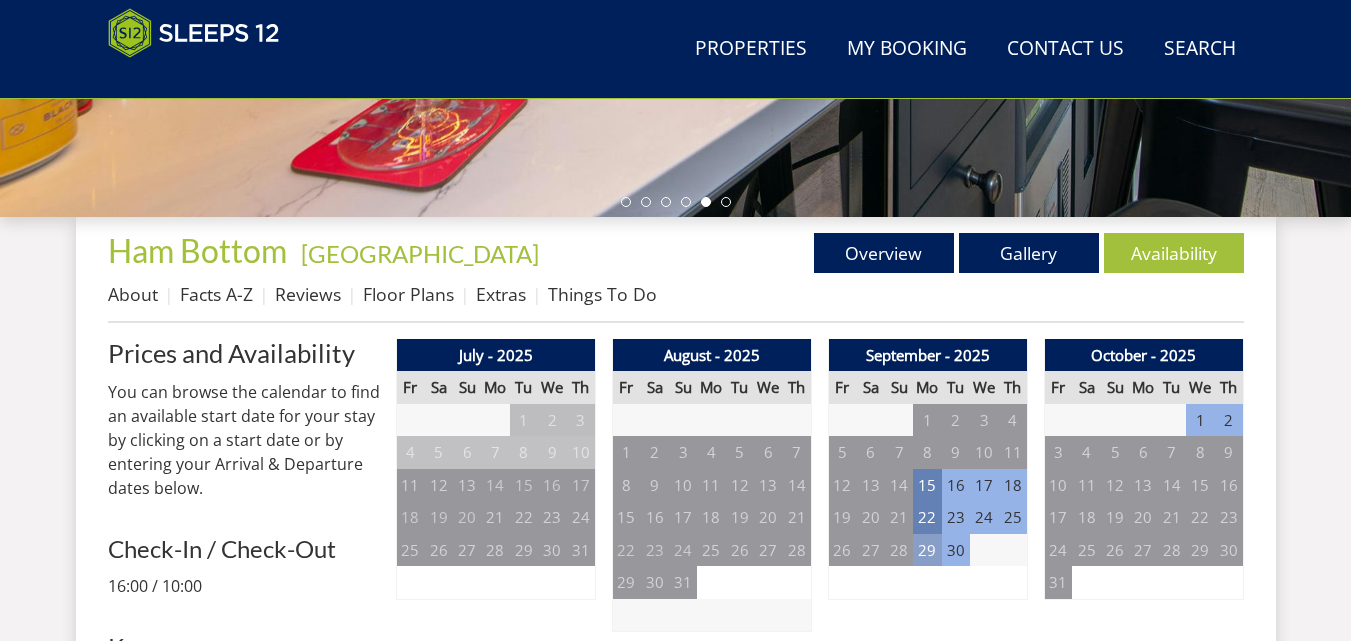 click on "29" at bounding box center [927, 550] 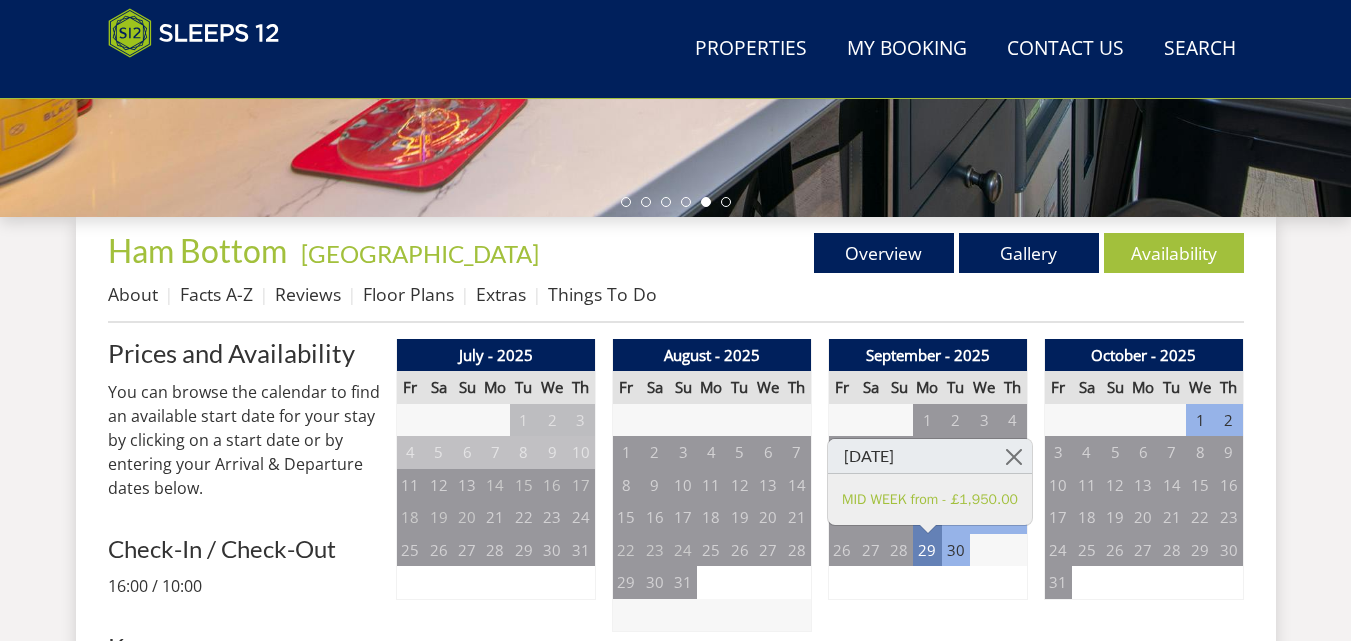 click on "8" at bounding box center [984, 582] 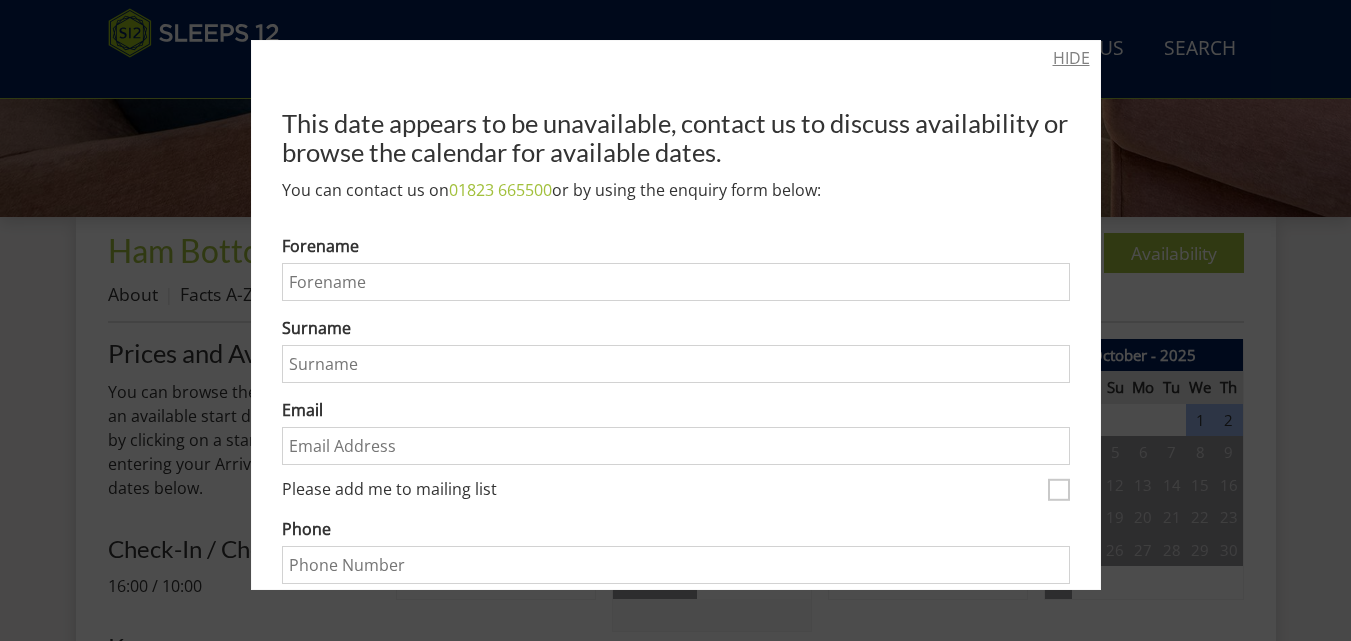 click on "HIDE" at bounding box center (1071, 58) 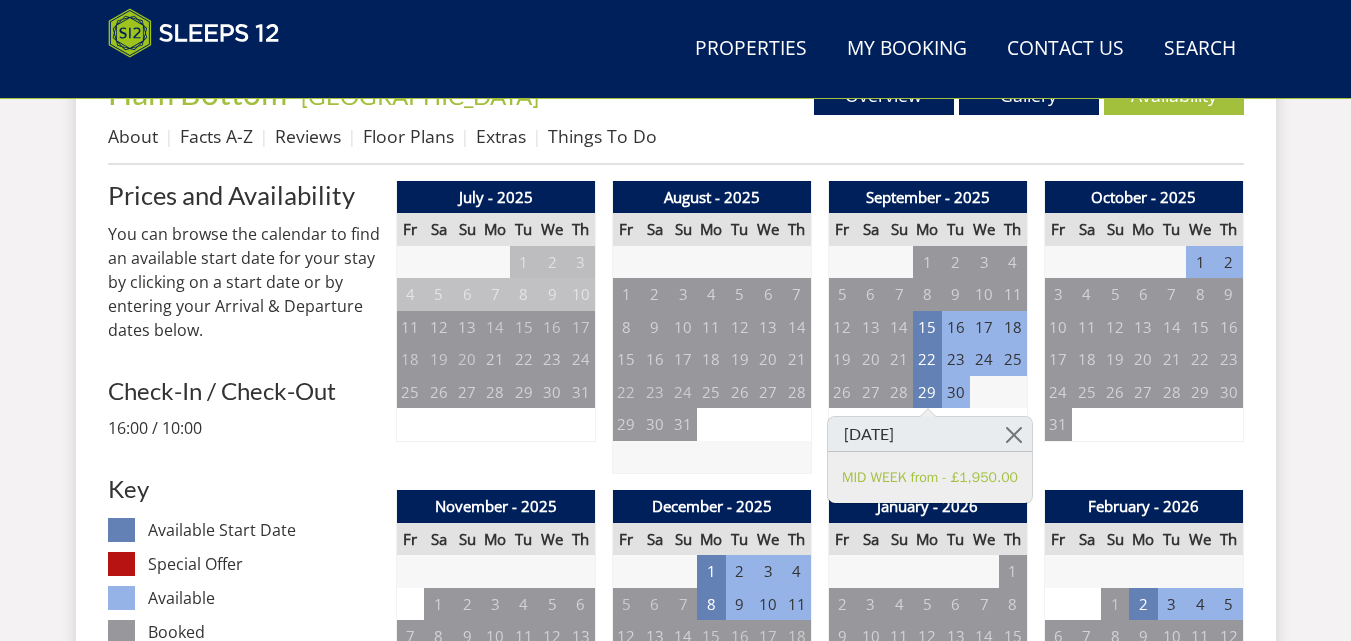 scroll, scrollTop: 754, scrollLeft: 0, axis: vertical 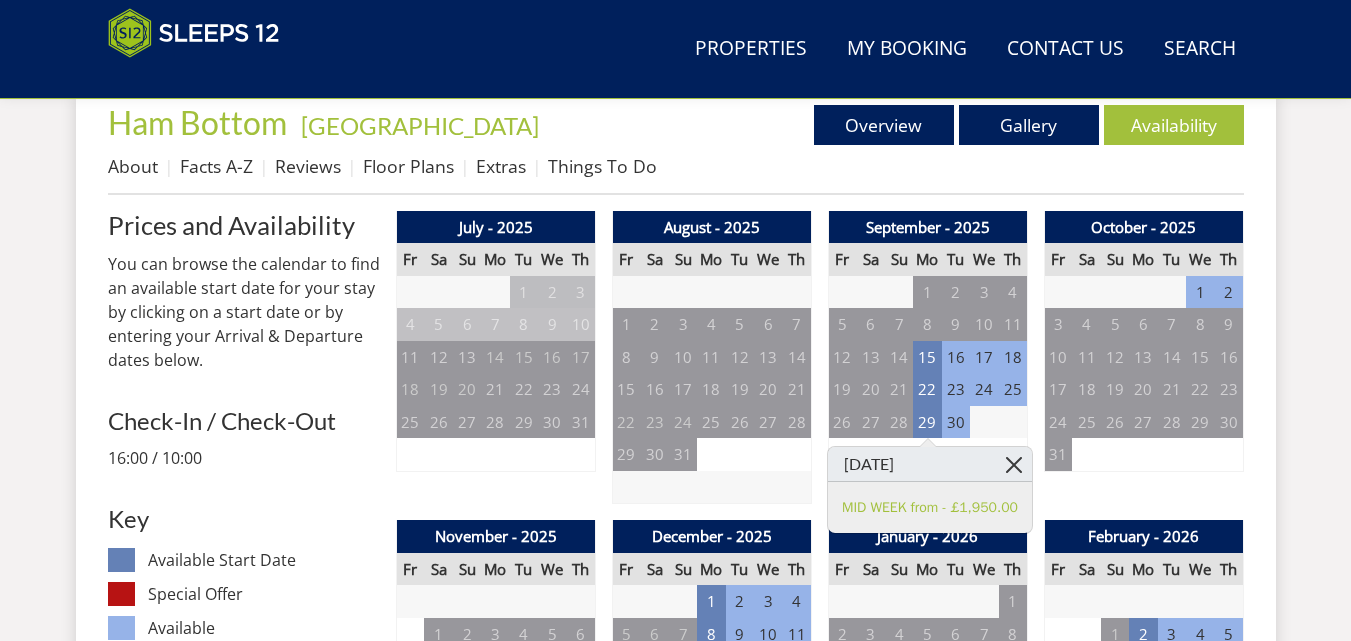 click at bounding box center [1014, 464] 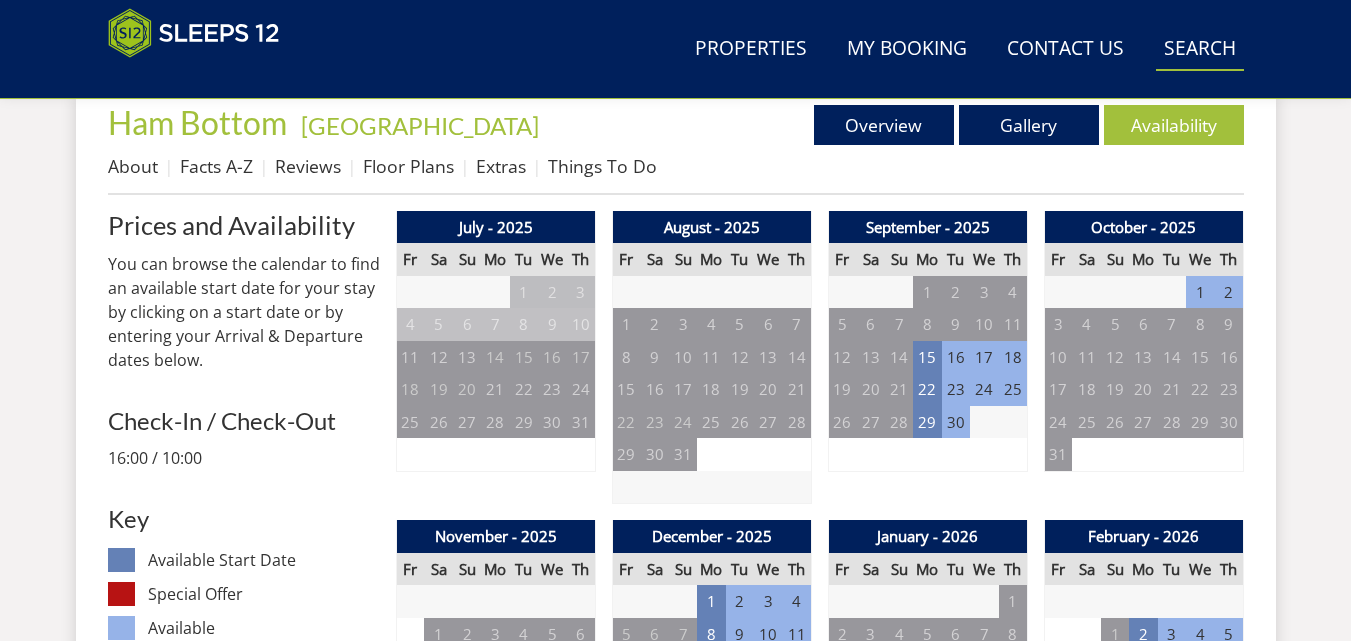 click on "Search  Check Availability" at bounding box center (1200, 49) 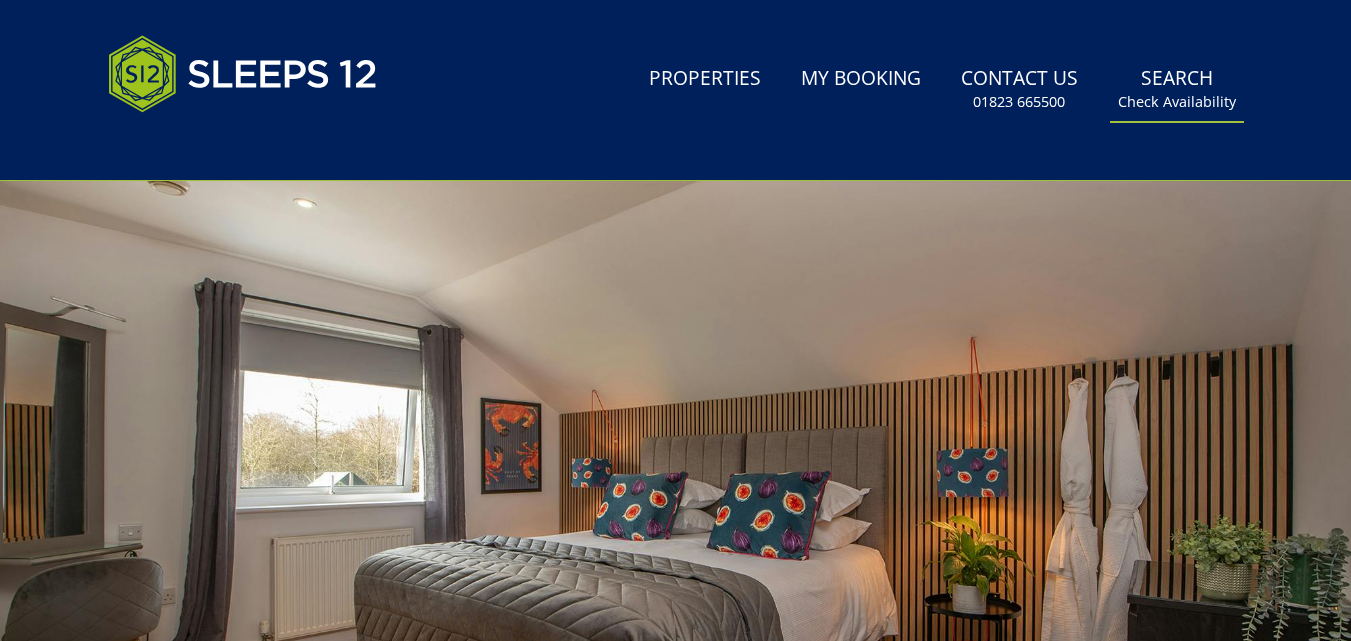 scroll, scrollTop: 0, scrollLeft: 0, axis: both 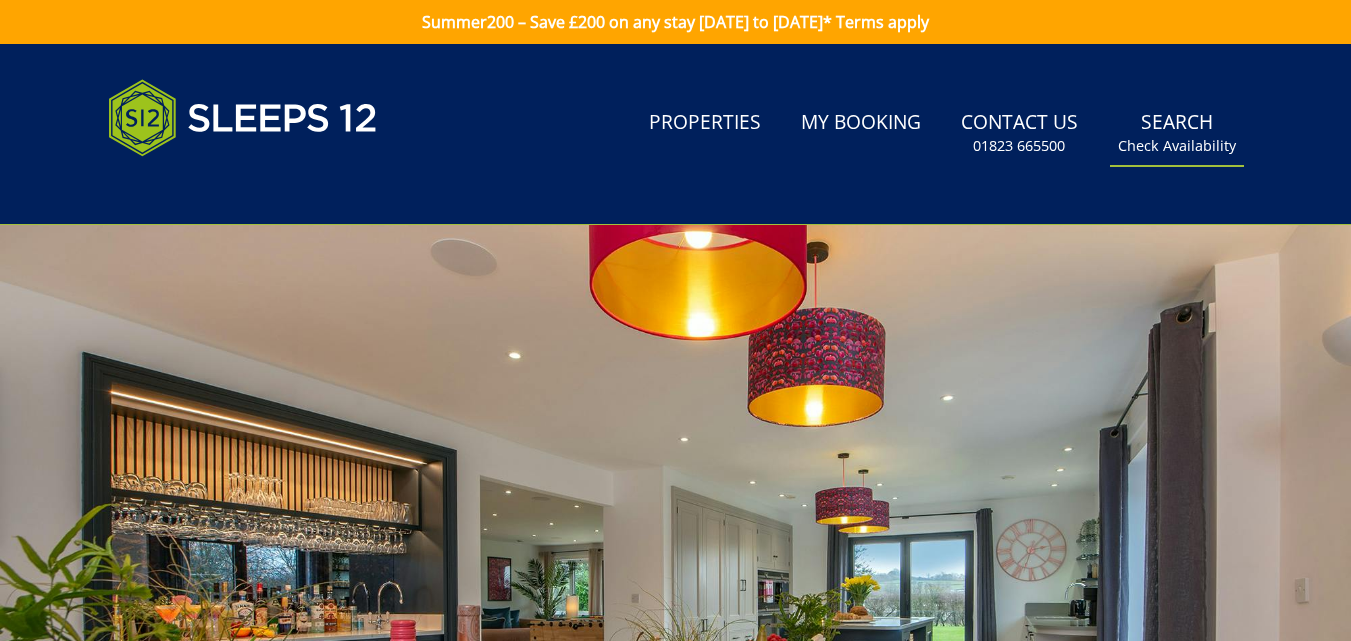 click on "Check Availability" at bounding box center [1177, 146] 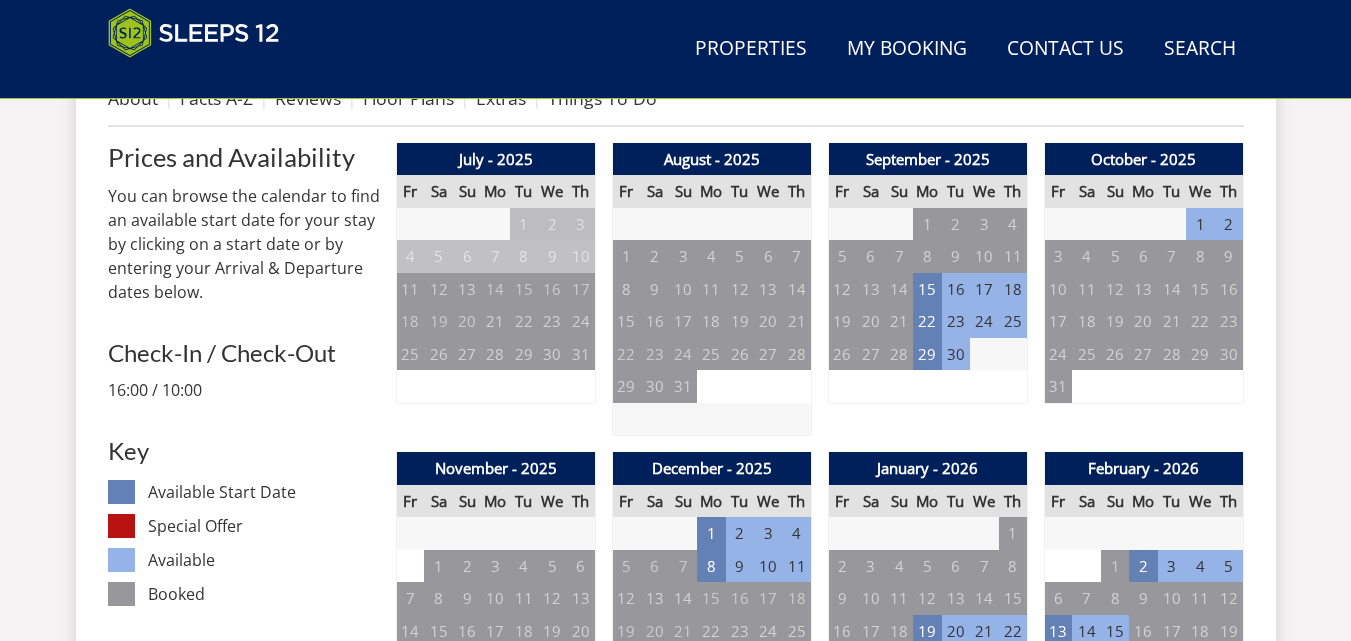 scroll, scrollTop: 852, scrollLeft: 0, axis: vertical 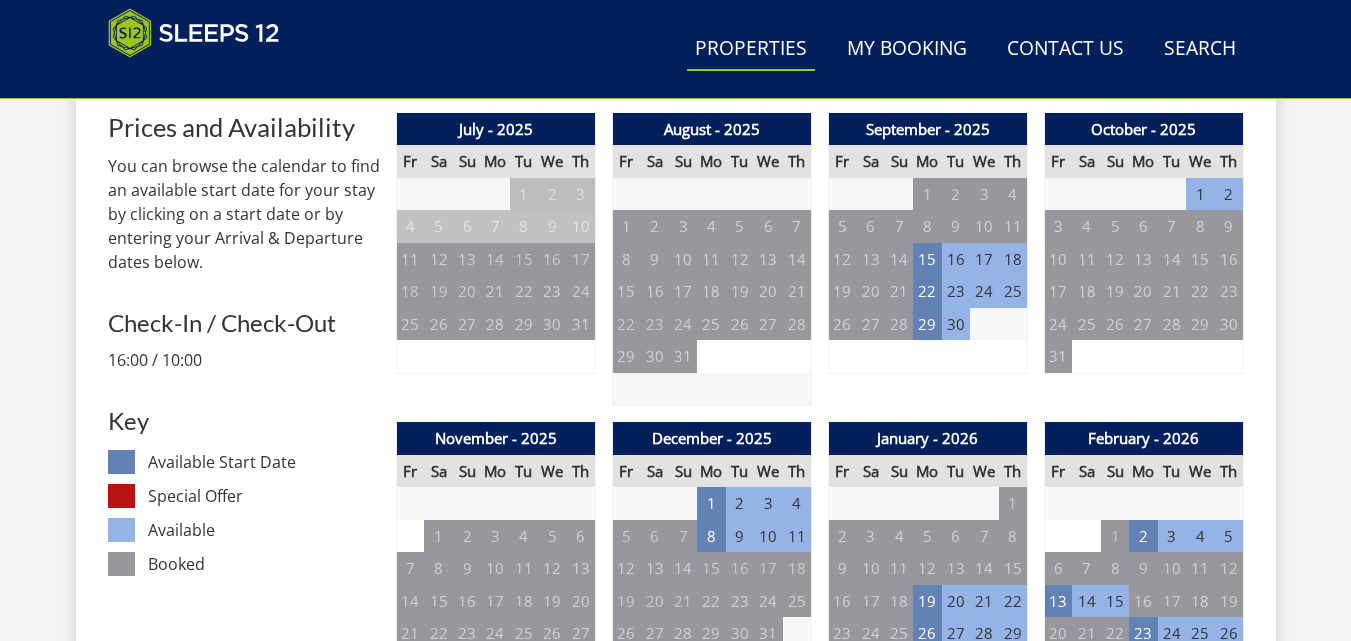click on "Properties" at bounding box center (751, 49) 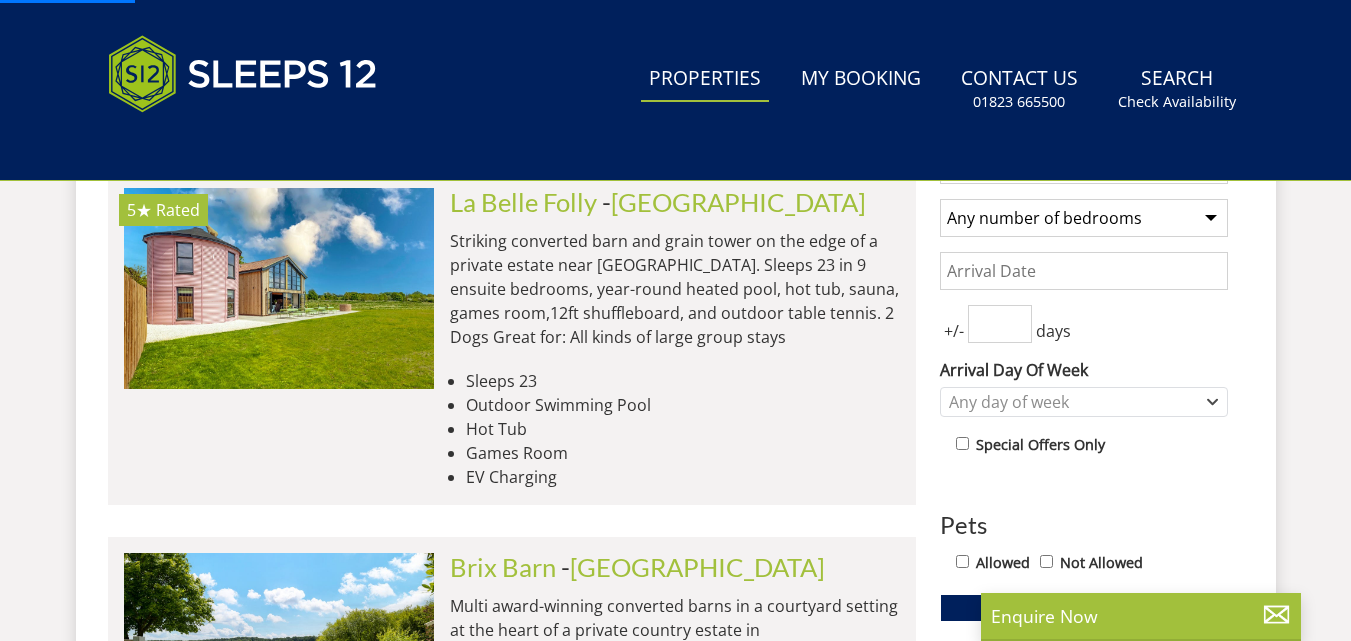 scroll, scrollTop: 0, scrollLeft: 0, axis: both 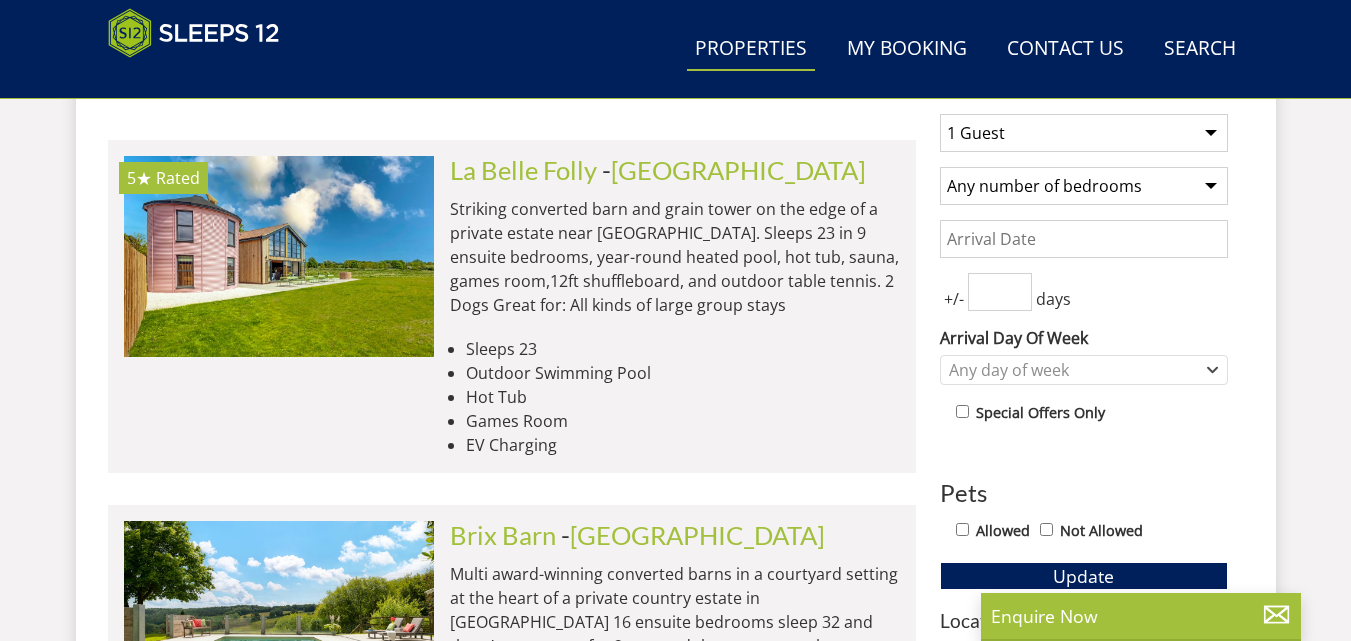click at bounding box center (962, 411) 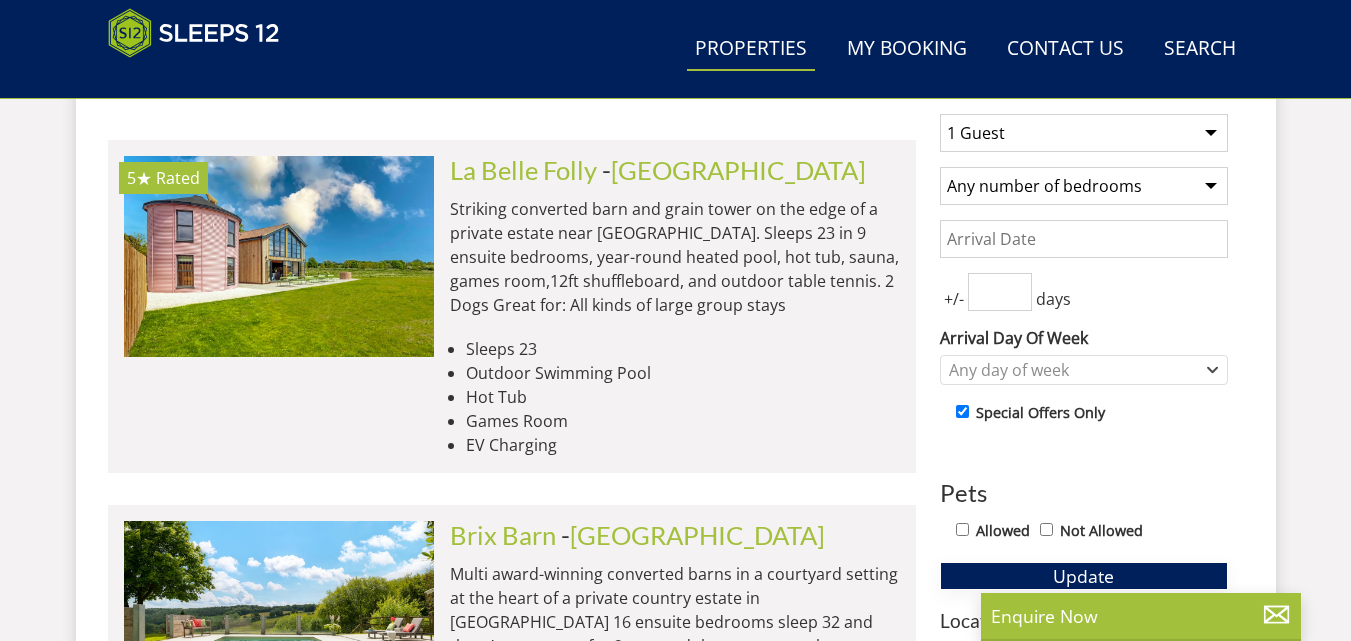 click on "Update" at bounding box center (1083, 576) 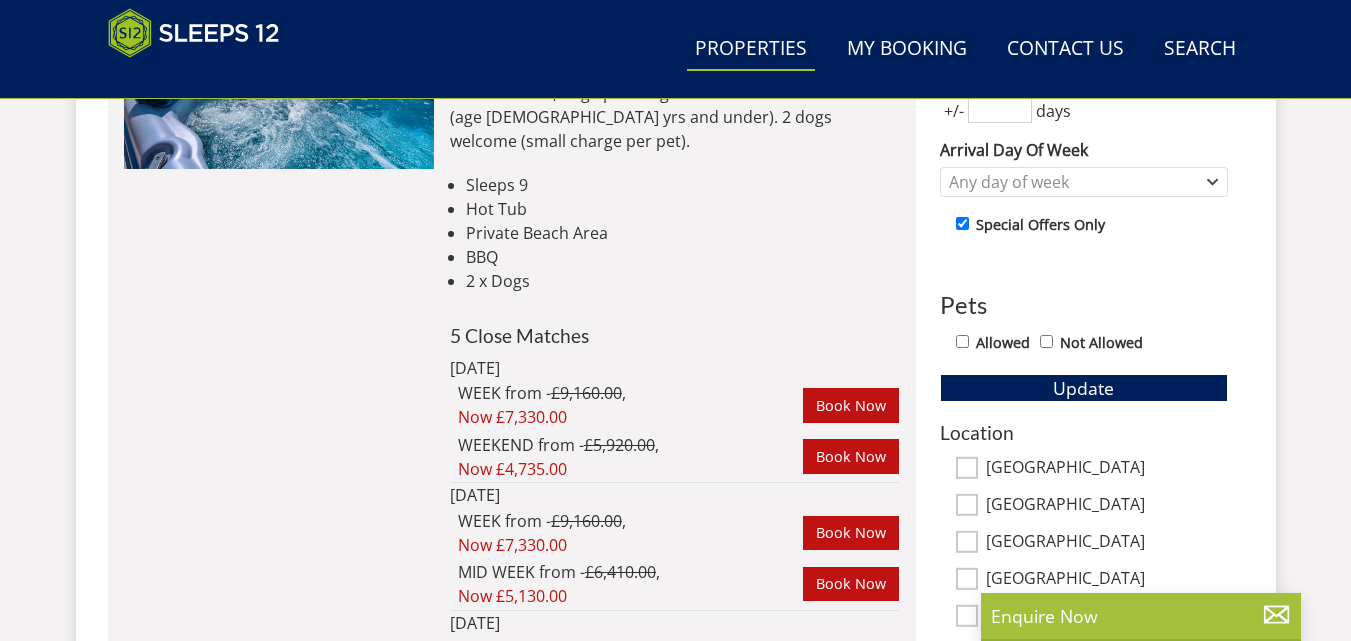 scroll, scrollTop: 1131, scrollLeft: 0, axis: vertical 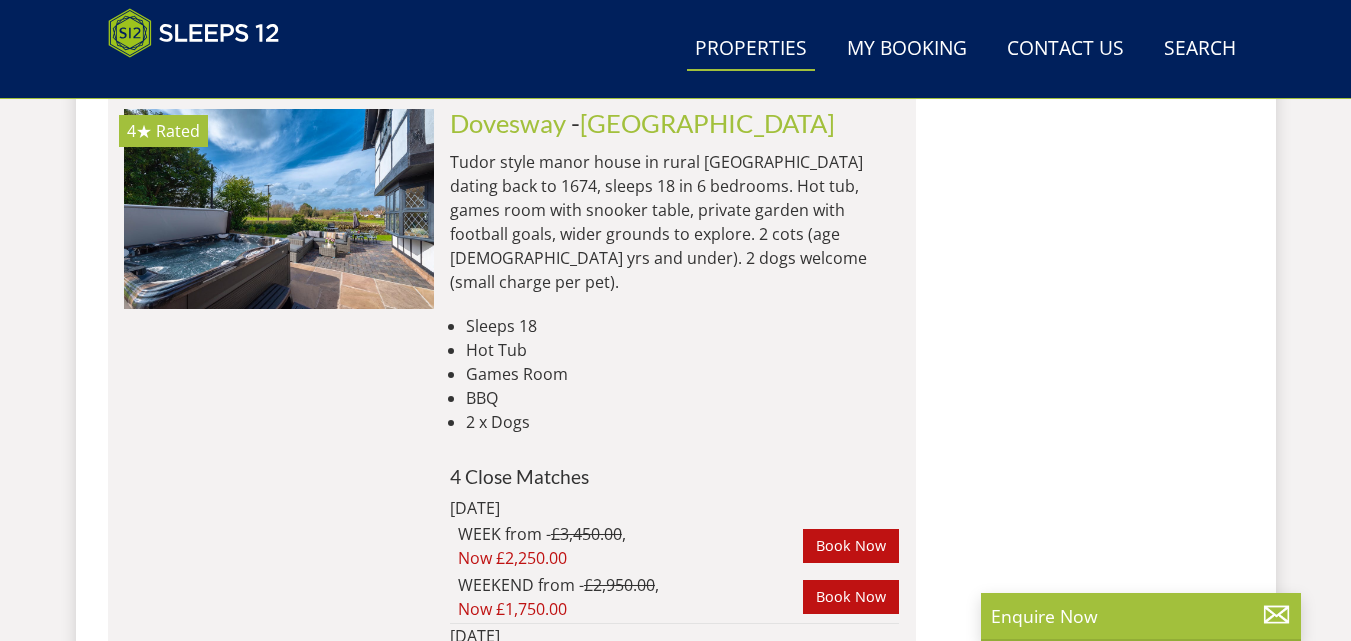 click on "Load More" at bounding box center (512, 842) 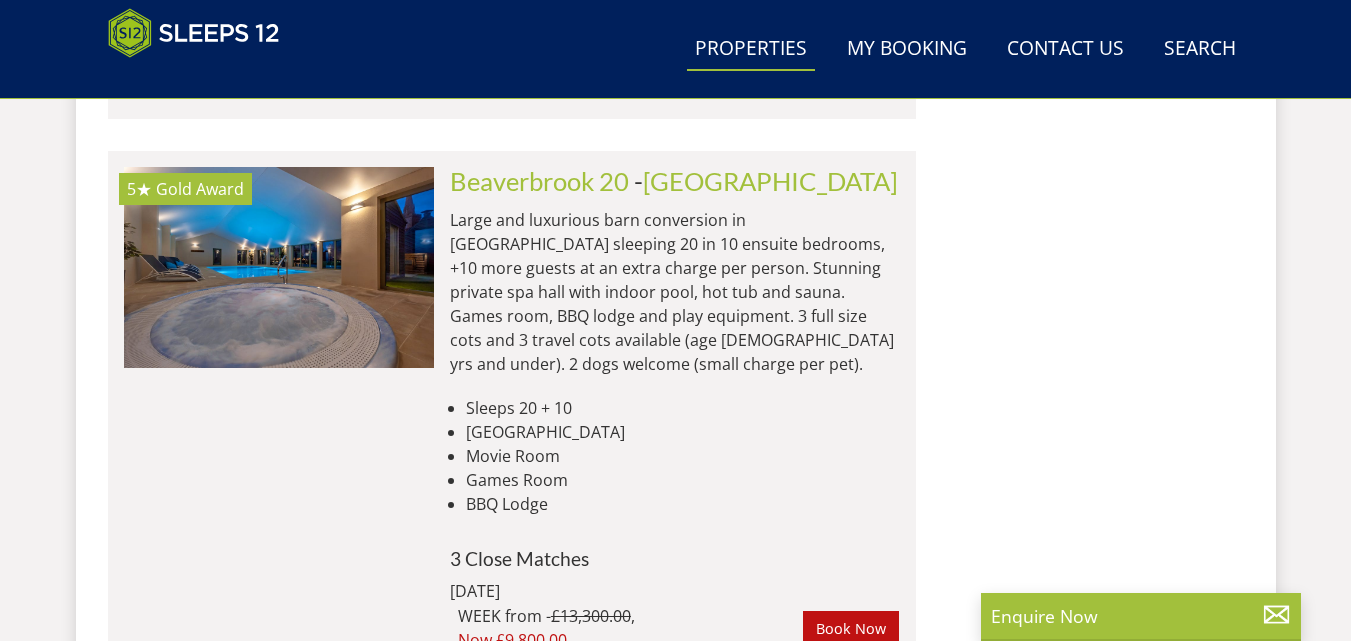 scroll, scrollTop: 19223, scrollLeft: 0, axis: vertical 